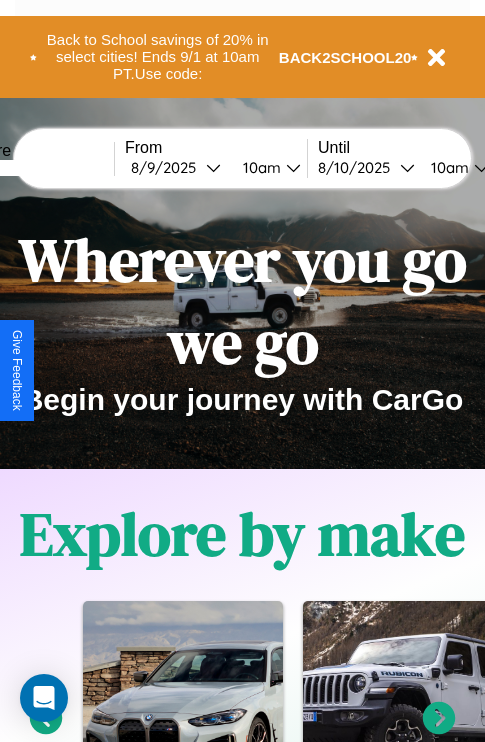 scroll, scrollTop: 0, scrollLeft: 0, axis: both 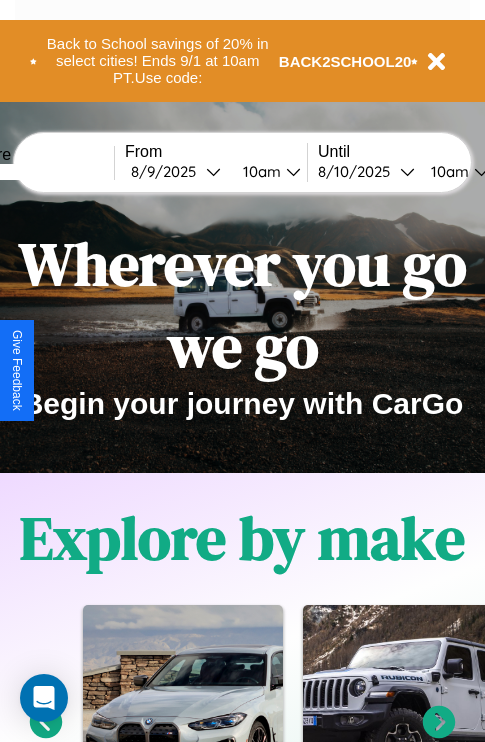 click at bounding box center (39, 172) 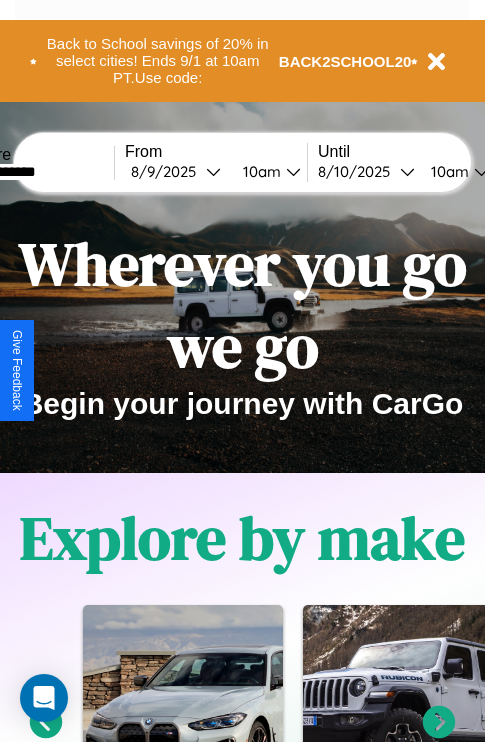 type on "**********" 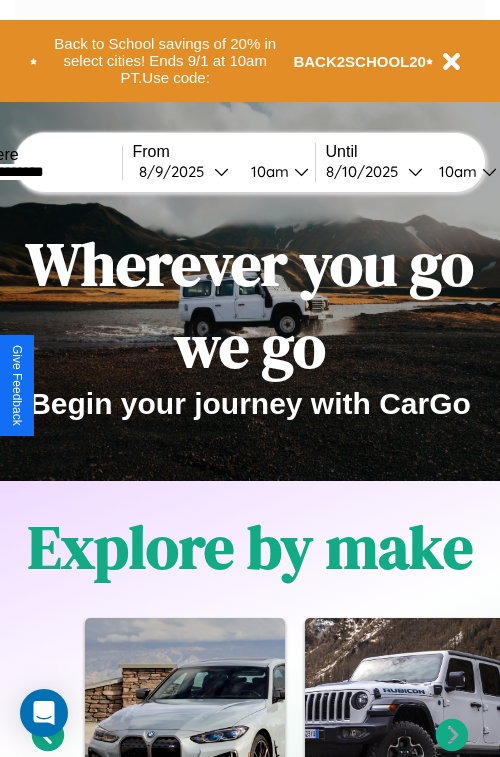 select on "*" 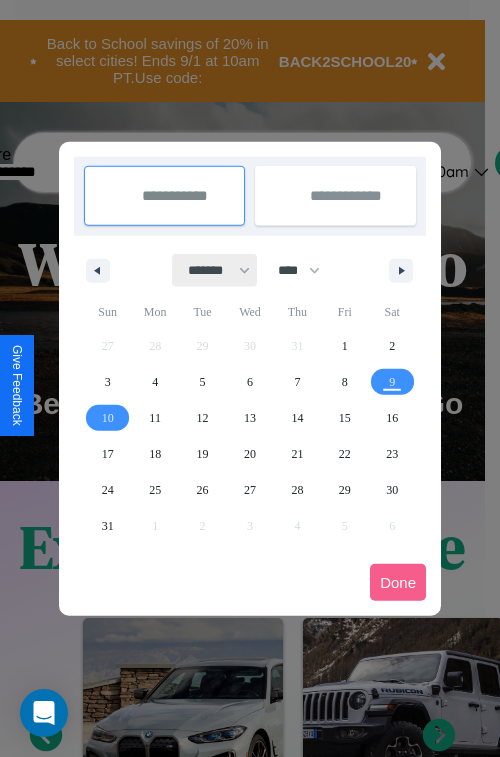 click on "******* ******** ***** ***** *** **** **** ****** ********* ******* ******** ********" at bounding box center [215, 270] 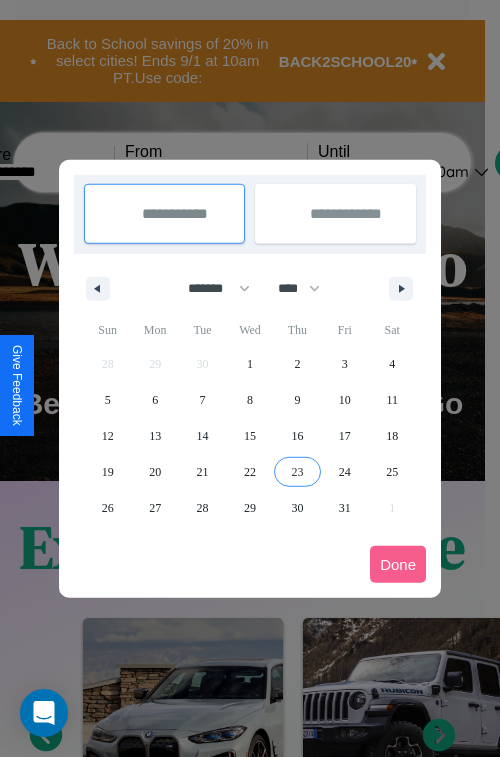 click on "23" at bounding box center (297, 472) 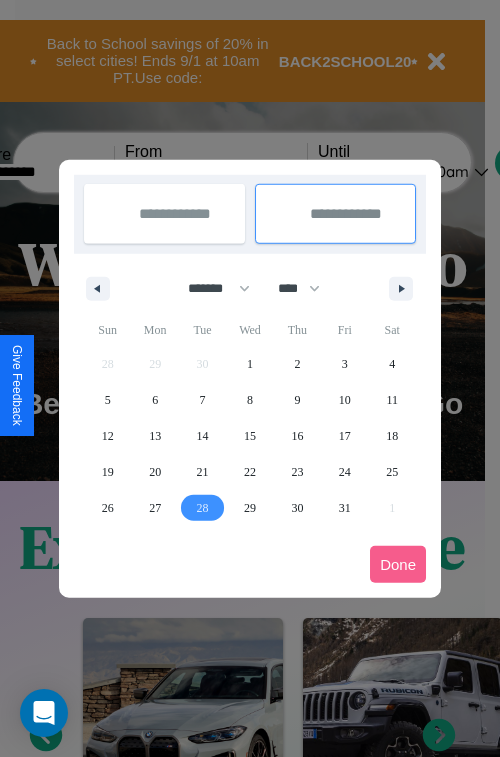 click on "28" at bounding box center (203, 508) 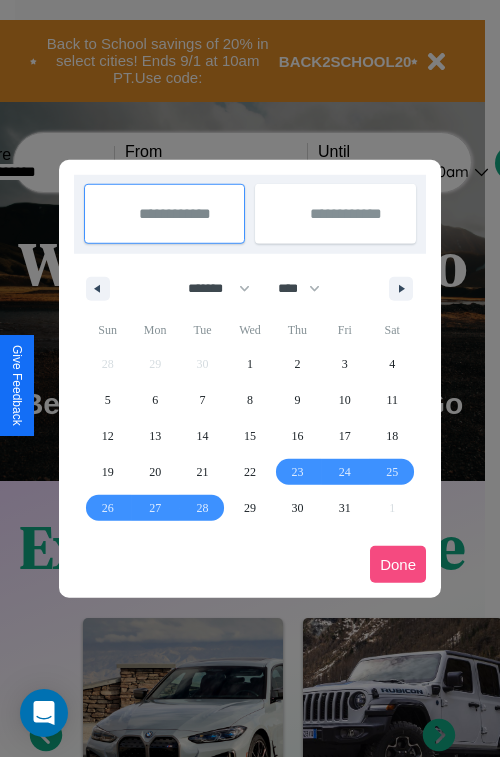 click on "Done" at bounding box center [398, 564] 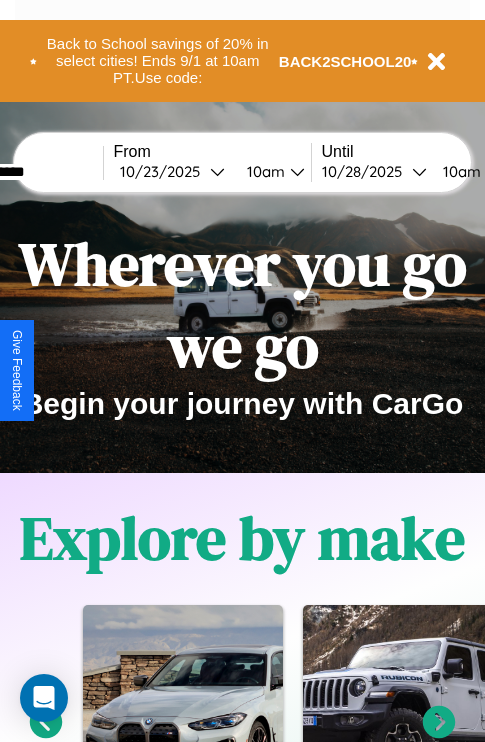 scroll, scrollTop: 0, scrollLeft: 83, axis: horizontal 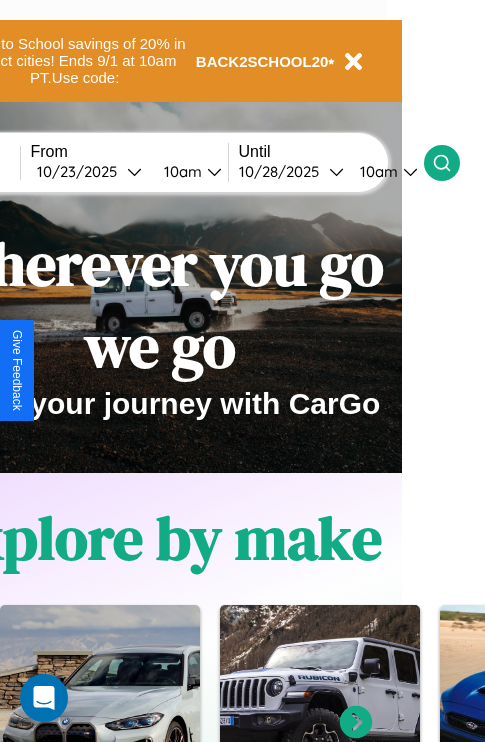 click 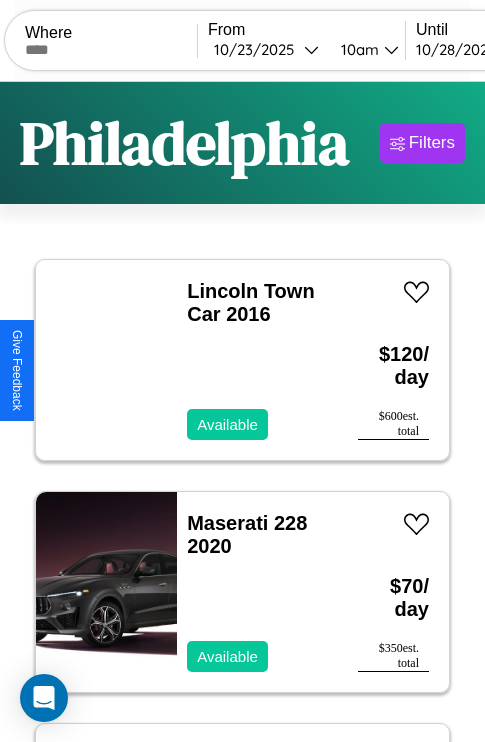 scroll, scrollTop: 95, scrollLeft: 0, axis: vertical 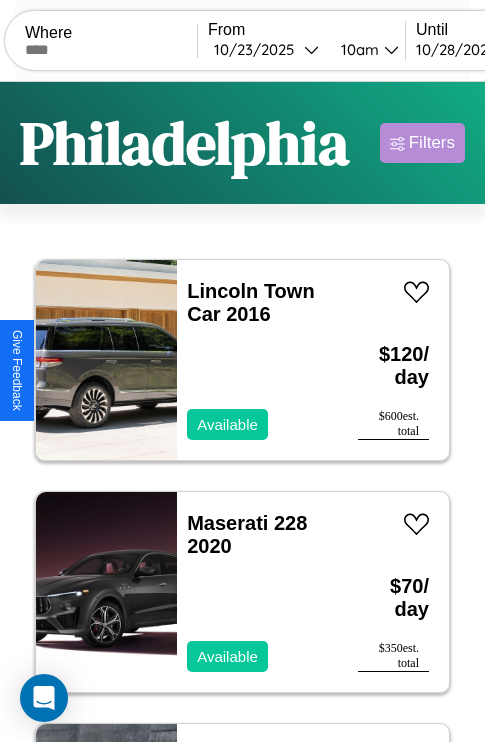 click on "Filters" at bounding box center (432, 143) 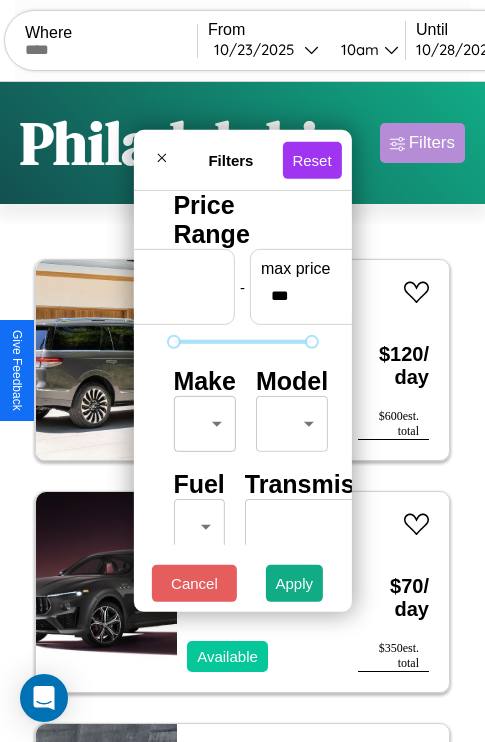 scroll, scrollTop: 59, scrollLeft: 0, axis: vertical 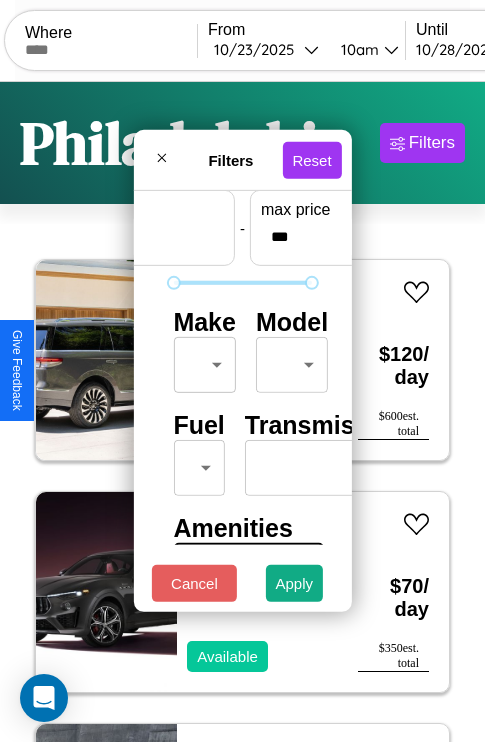 click on "CarGo Where From 10 / 23 / 2025 10am Until 10 / 28 / 2025 10am Become a Host Login Sign Up Philadelphia Filters 47  cars in this area These cars can be picked up in this city. Lincoln   Town Car   2016 Available $ 120  / day $ 600  est. total Maserati   228   2020 Available $ 70  / day $ 350  est. total Mazda   MX-3   2023 Available $ 40  / day $ 200  est. total Volvo   FML   2016 Available $ 110  / day $ 550  est. total Acura   Integra   2017 Unavailable $ 180  / day $ 900  est. total Lincoln   MKZ   2014 Unavailable $ 70  / day $ 350  est. total Jeep   Grand Cherokee L   2018 Available $ 120  / day $ 600  est. total Nissan   370Z   2024 Unavailable $ 90  / day $ 450  est. total Aston Martin   Valour   2019 Available $ 170  / day $ 850  est. total Infiniti   G35   2019 Available $ 70  / day $ 350  est. total Tesla   Roadster   2019 Available $ 80  / day $ 400  est. total Maserati   Levante   2021 Available $ 60  / day $ 300  est. total Volvo   VNL   2018 Available $ 40  / day $ 200  est. total Dodge     2024" at bounding box center [242, 412] 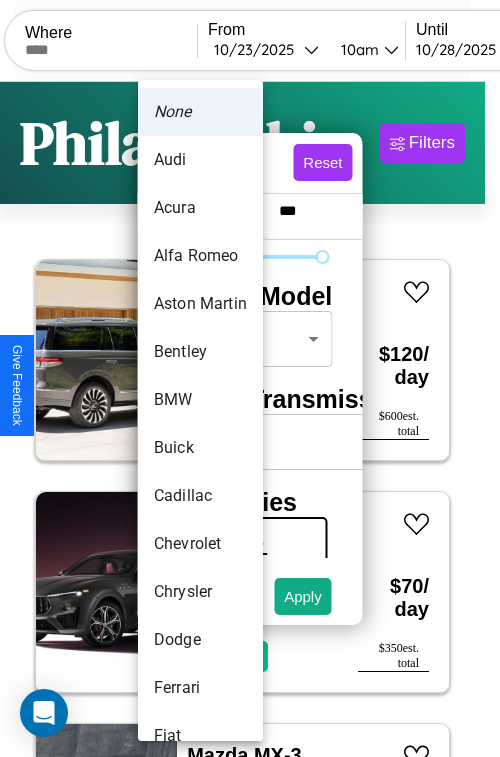 click on "Audi" at bounding box center [200, 160] 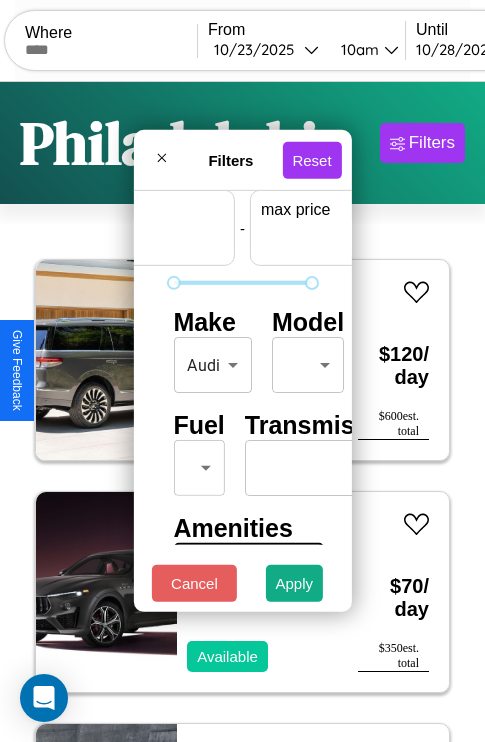 scroll, scrollTop: 59, scrollLeft: 124, axis: both 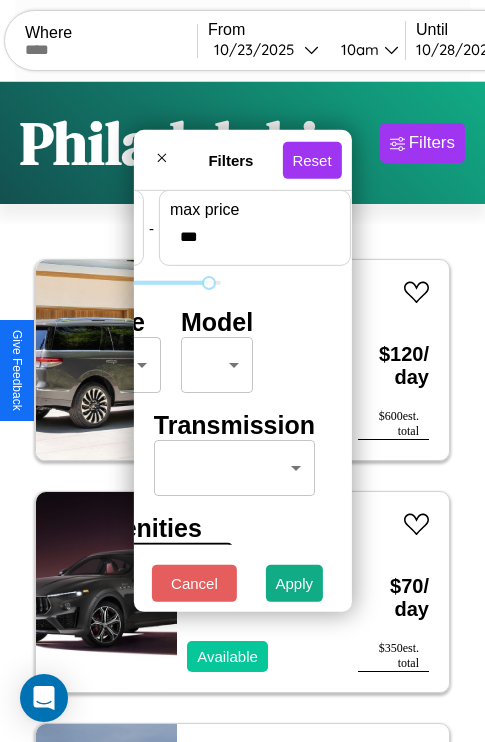 type on "***" 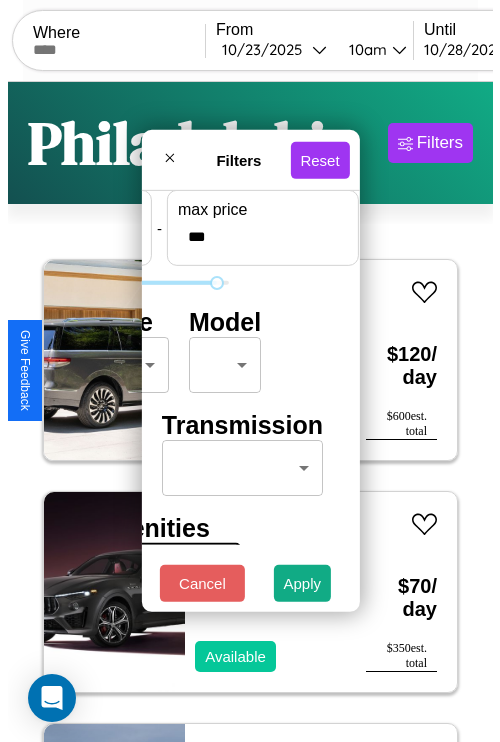 scroll, scrollTop: 59, scrollLeft: 0, axis: vertical 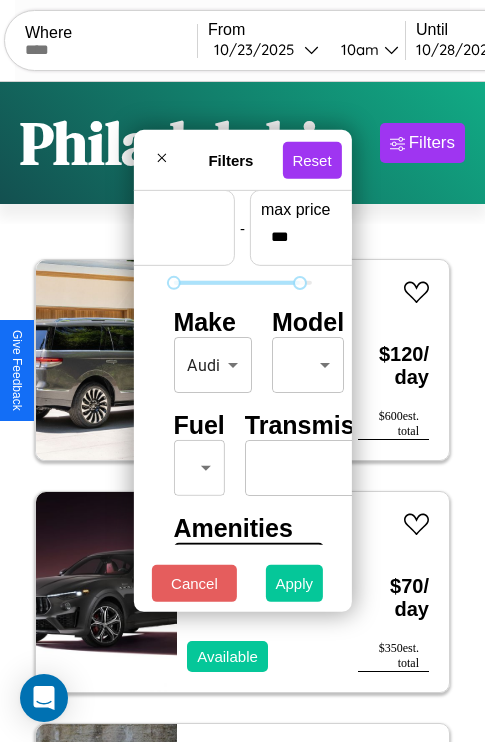 type on "*" 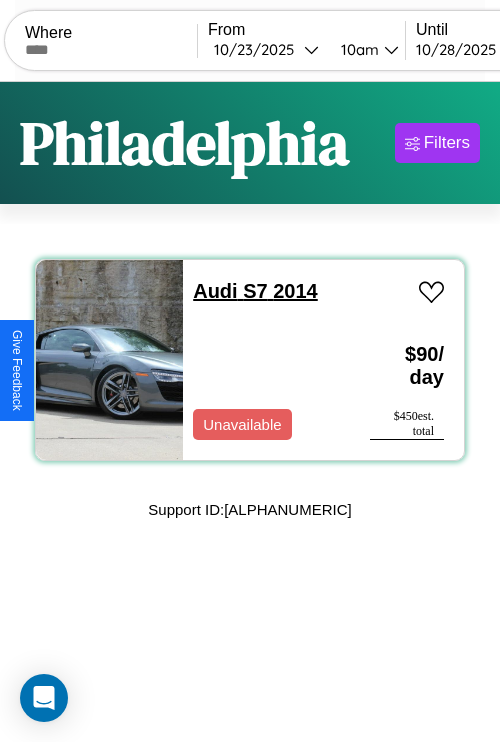 click on "Audi   S7   2014" at bounding box center [255, 291] 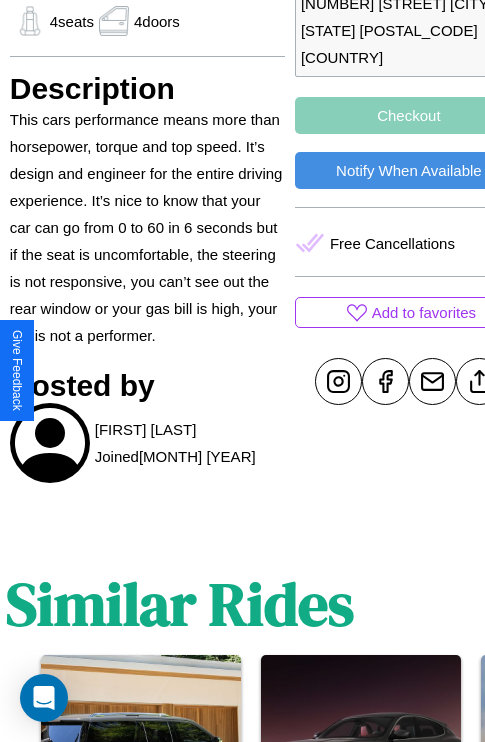 scroll, scrollTop: 751, scrollLeft: 64, axis: both 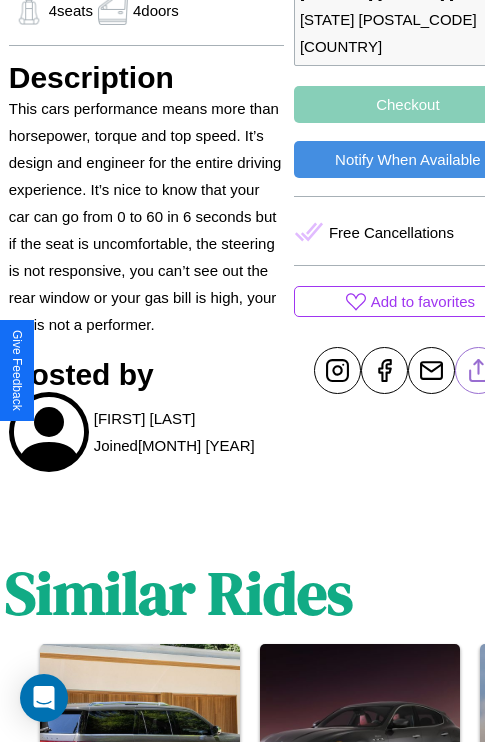 click 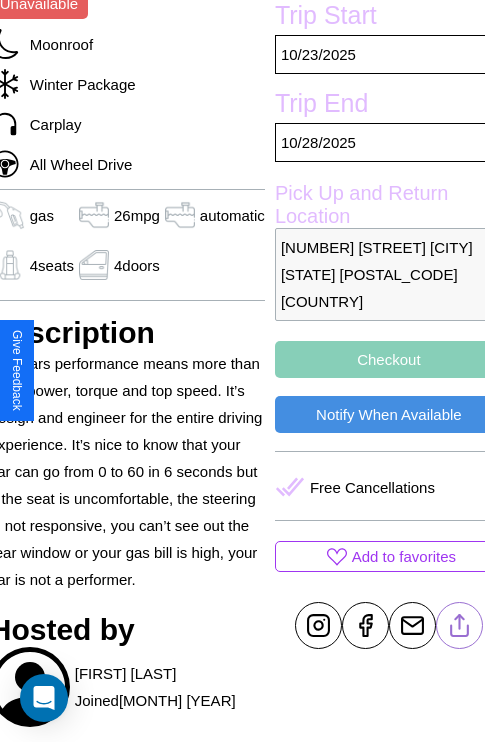 scroll, scrollTop: 485, scrollLeft: 84, axis: both 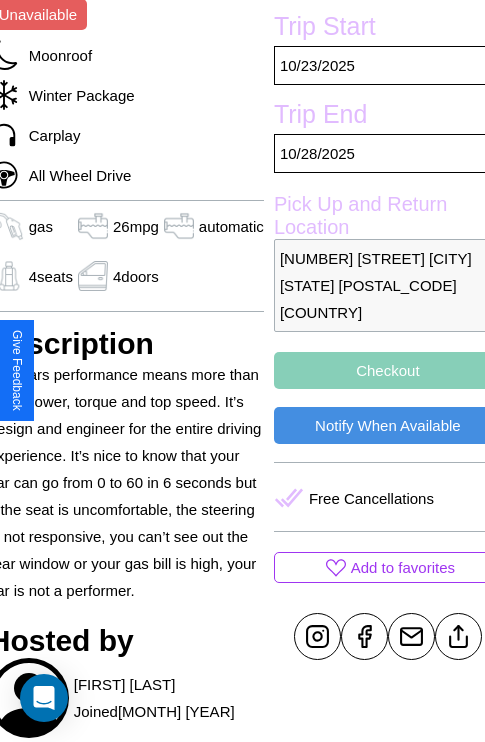 click on "Checkout" at bounding box center (388, 370) 